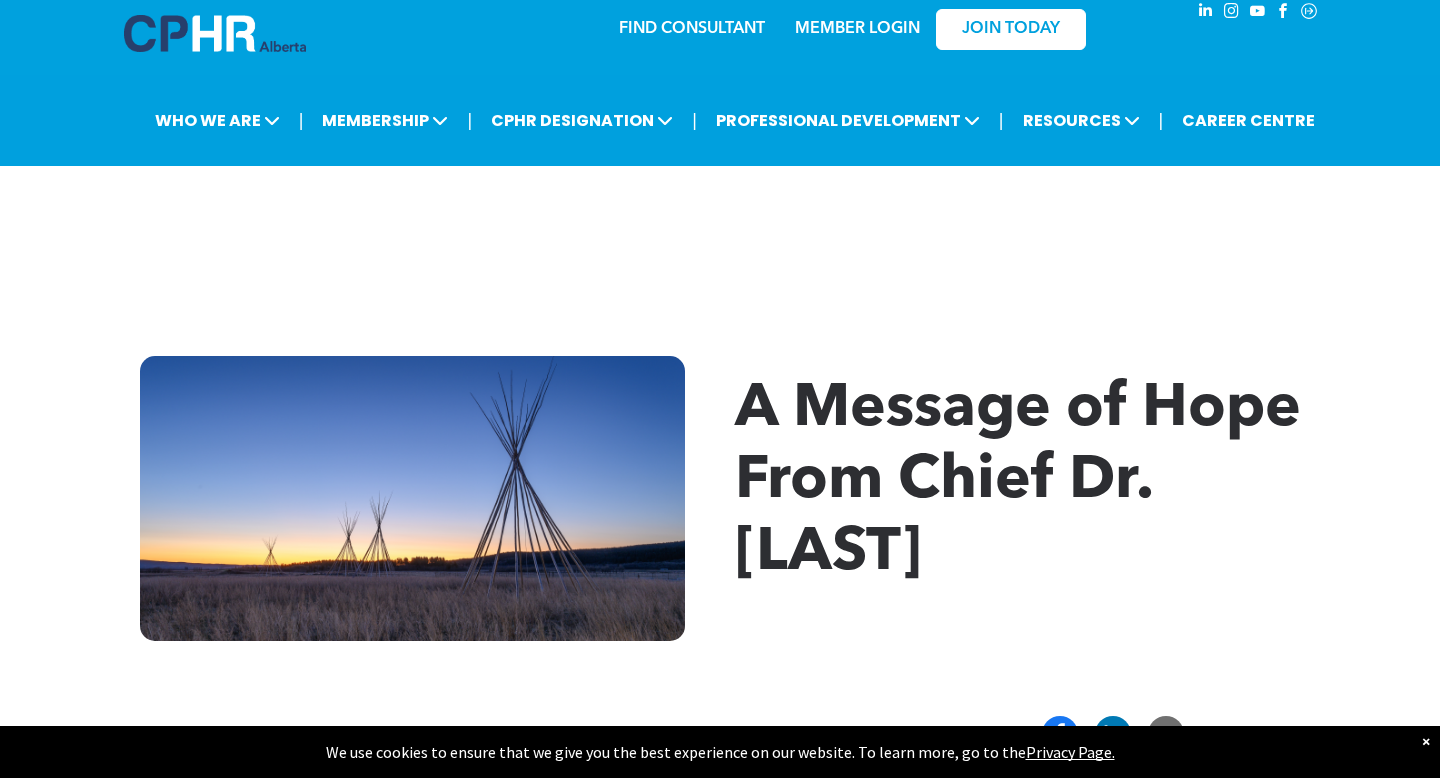 scroll, scrollTop: 0, scrollLeft: 0, axis: both 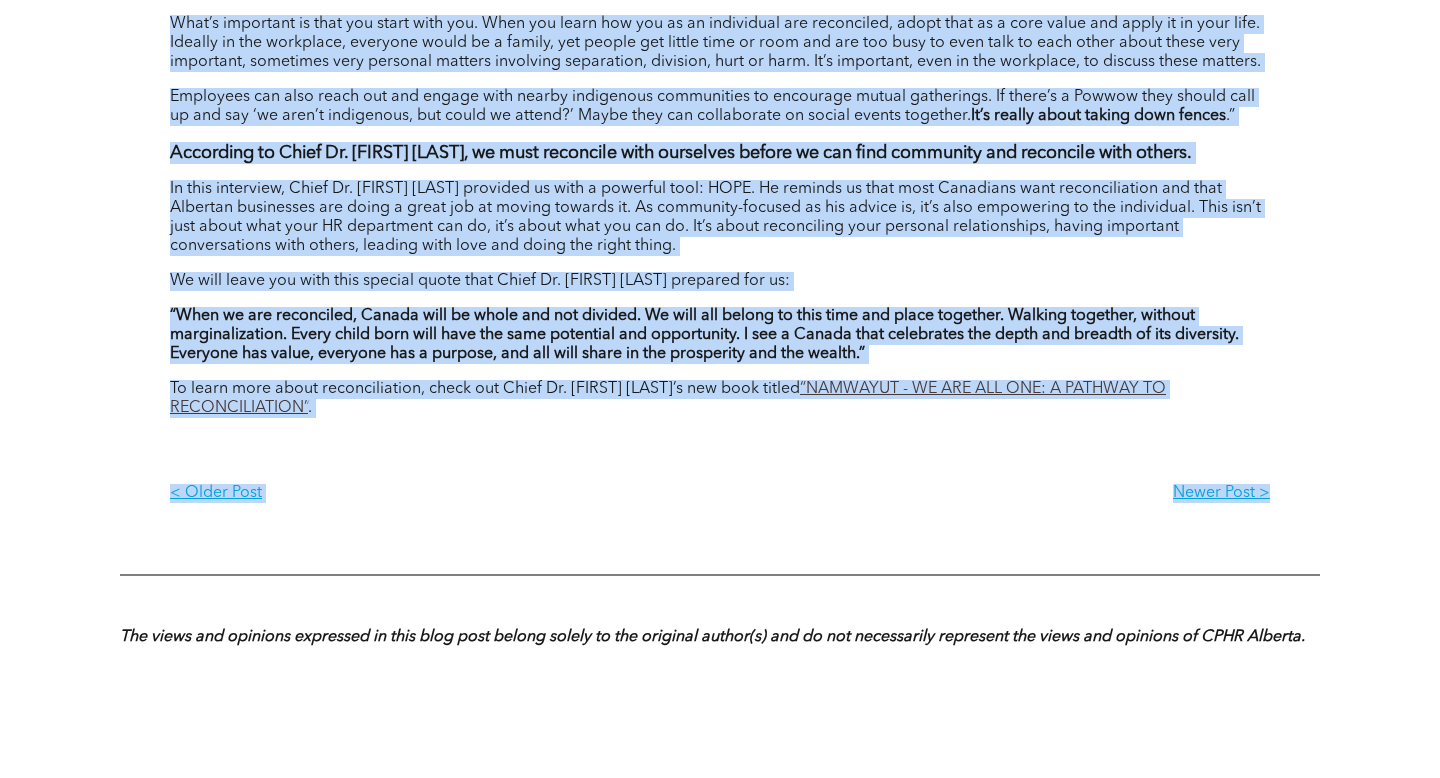 drag, startPoint x: 90, startPoint y: 216, endPoint x: 1013, endPoint y: 511, distance: 968.9964 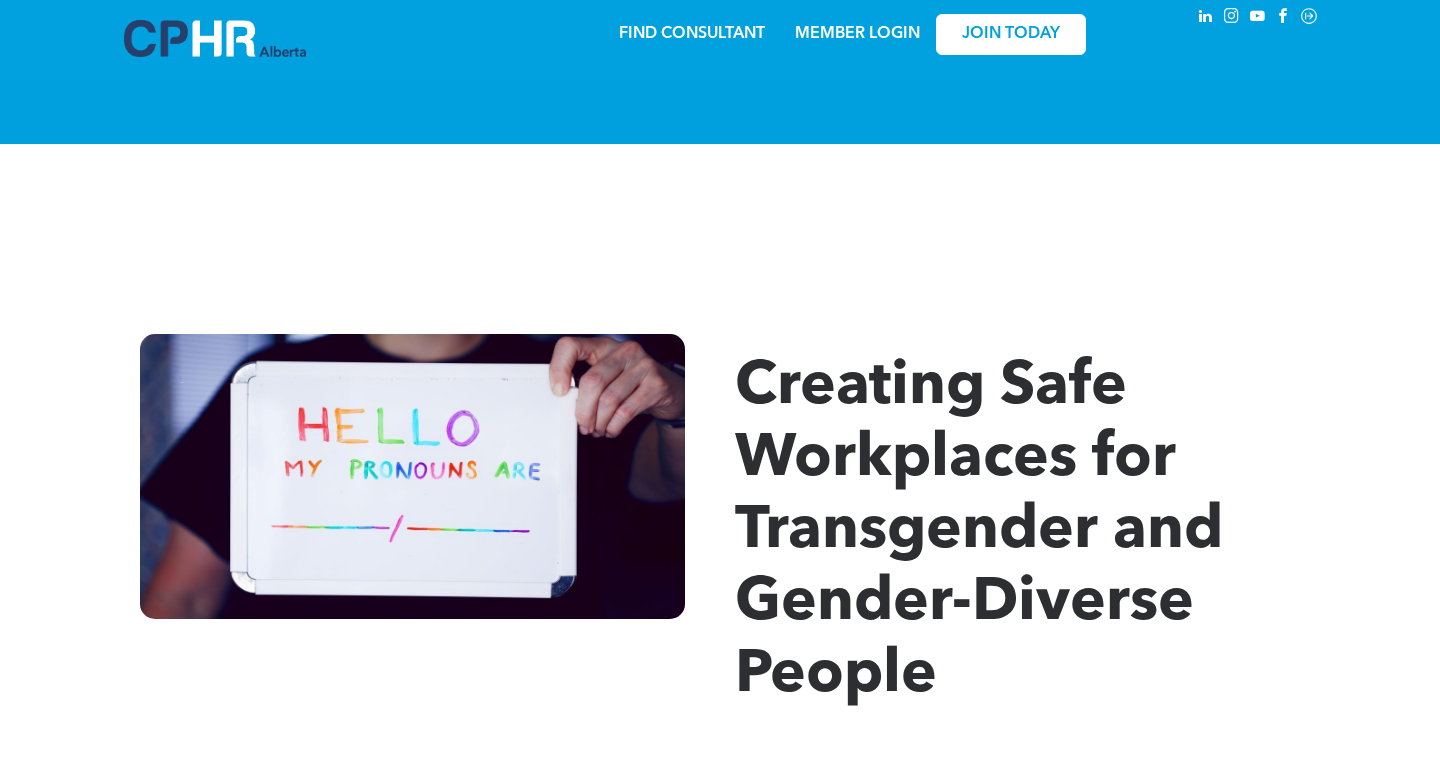scroll, scrollTop: 0, scrollLeft: 0, axis: both 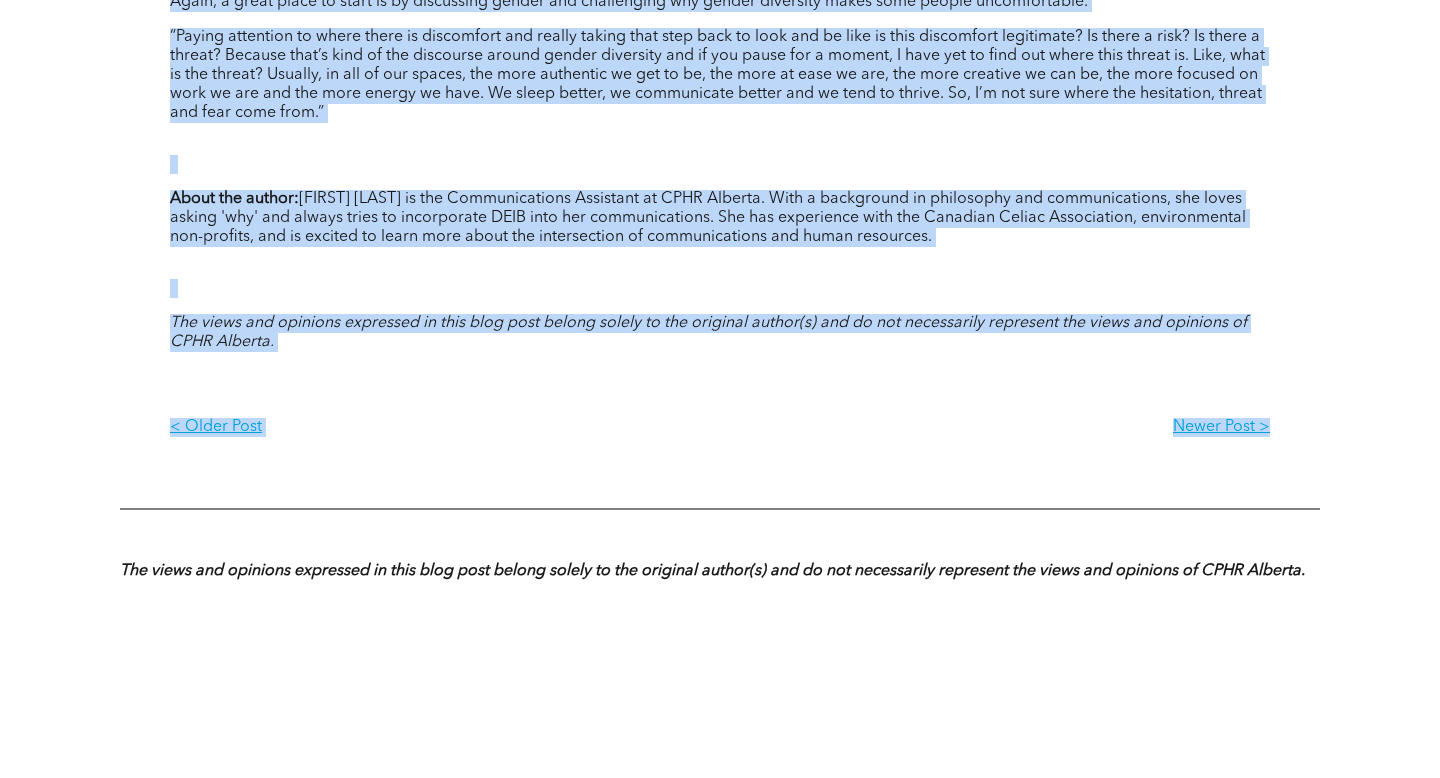 drag, startPoint x: 125, startPoint y: 223, endPoint x: 756, endPoint y: 488, distance: 684.3873 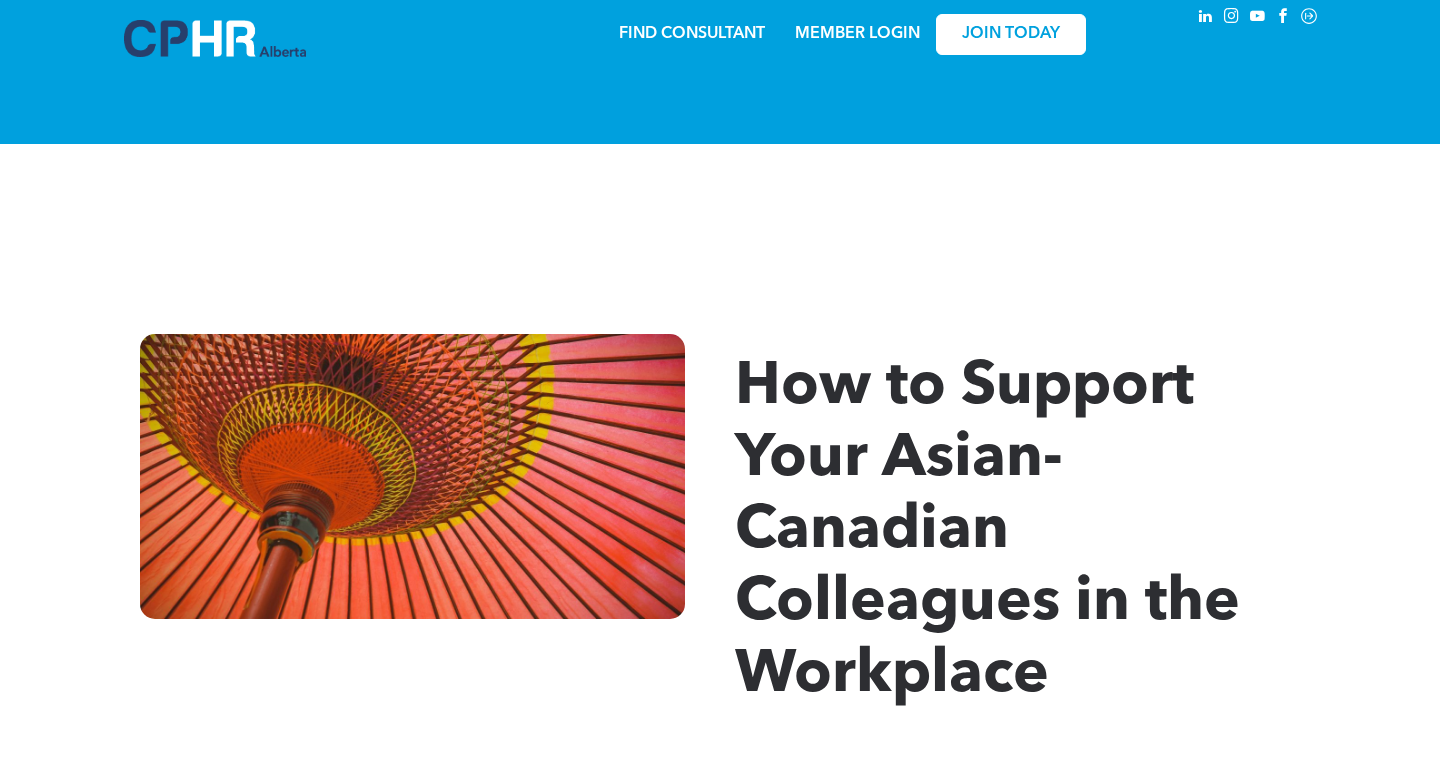 scroll, scrollTop: 0, scrollLeft: 0, axis: both 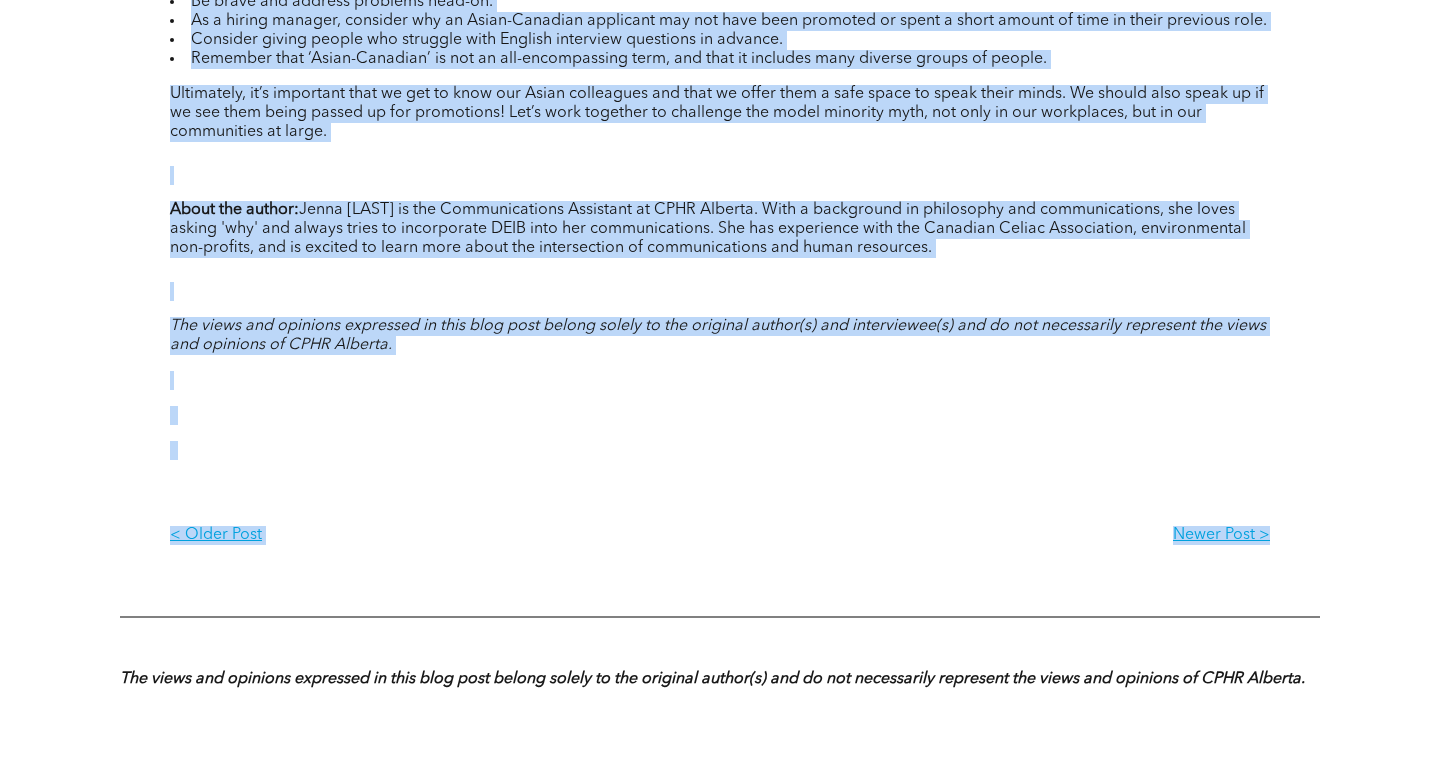 drag, startPoint x: 72, startPoint y: 211, endPoint x: 1131, endPoint y: 556, distance: 1113.78 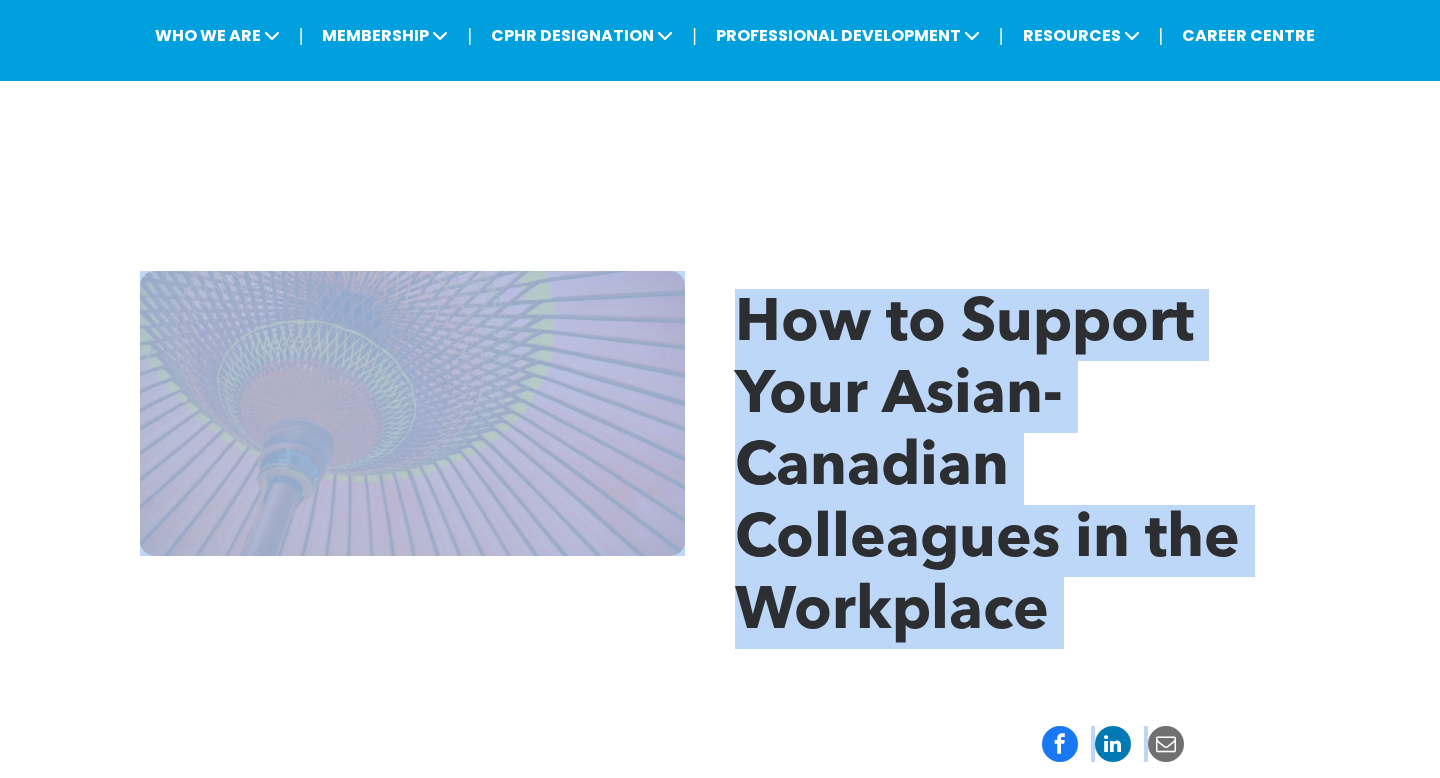 scroll, scrollTop: 87, scrollLeft: 0, axis: vertical 